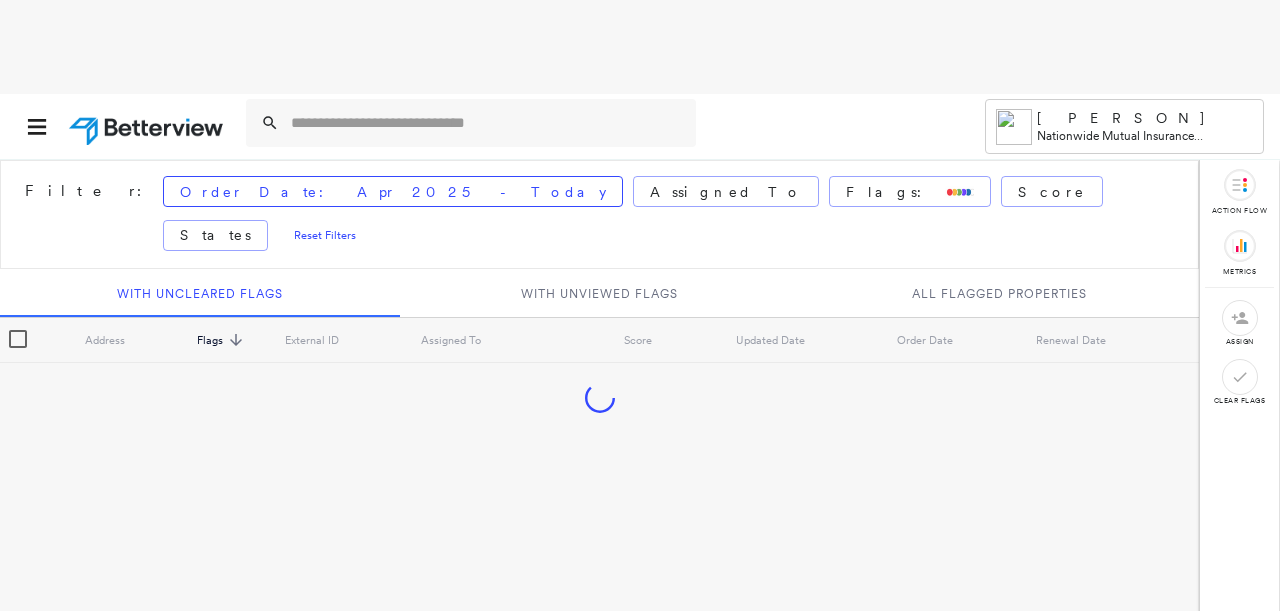 scroll, scrollTop: 0, scrollLeft: 0, axis: both 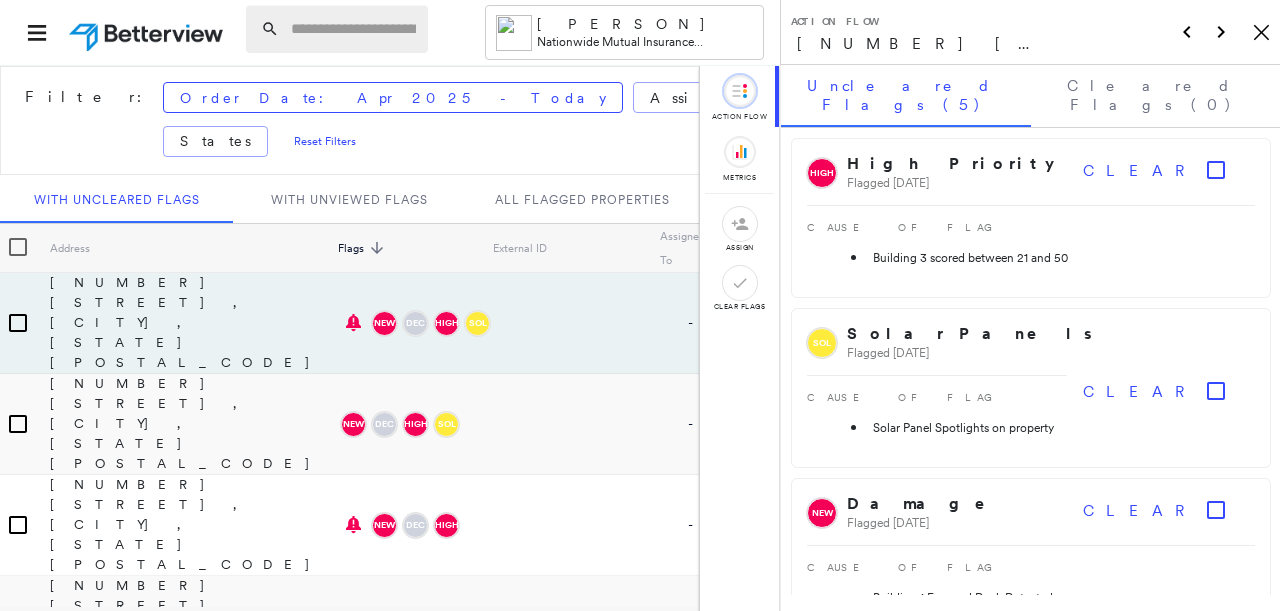 click on "Order Date: [DATE] - Today Assigned To Flags: Score States Reset Filters" at bounding box center (638, 120) 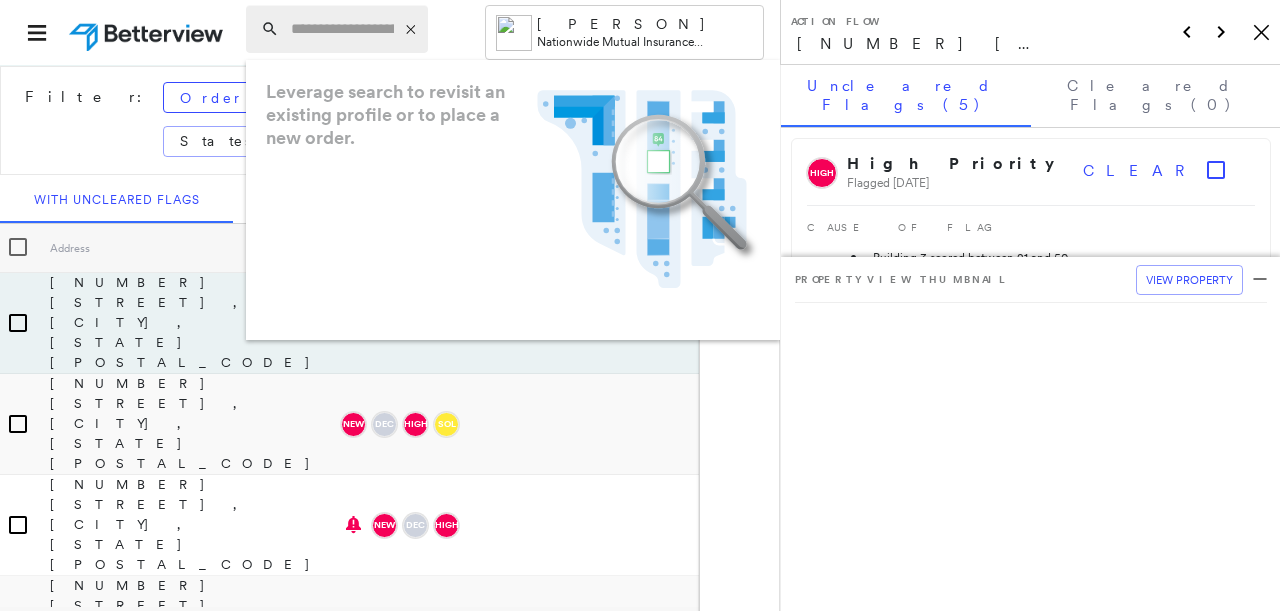 paste on "**********" 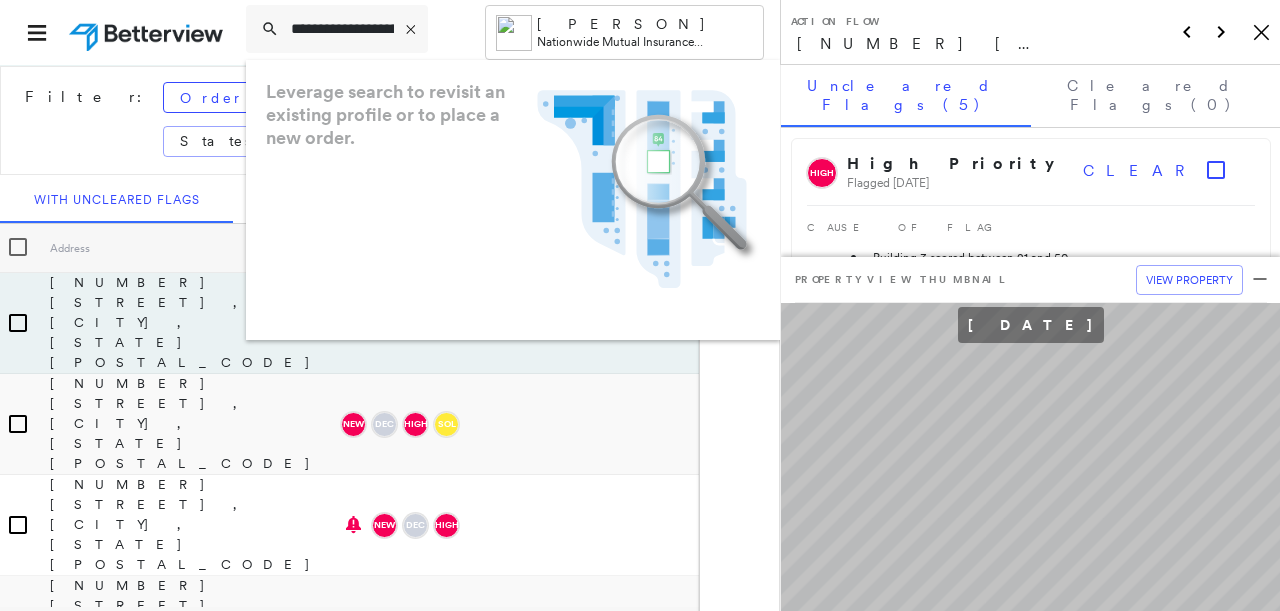 scroll, scrollTop: 0, scrollLeft: 137, axis: horizontal 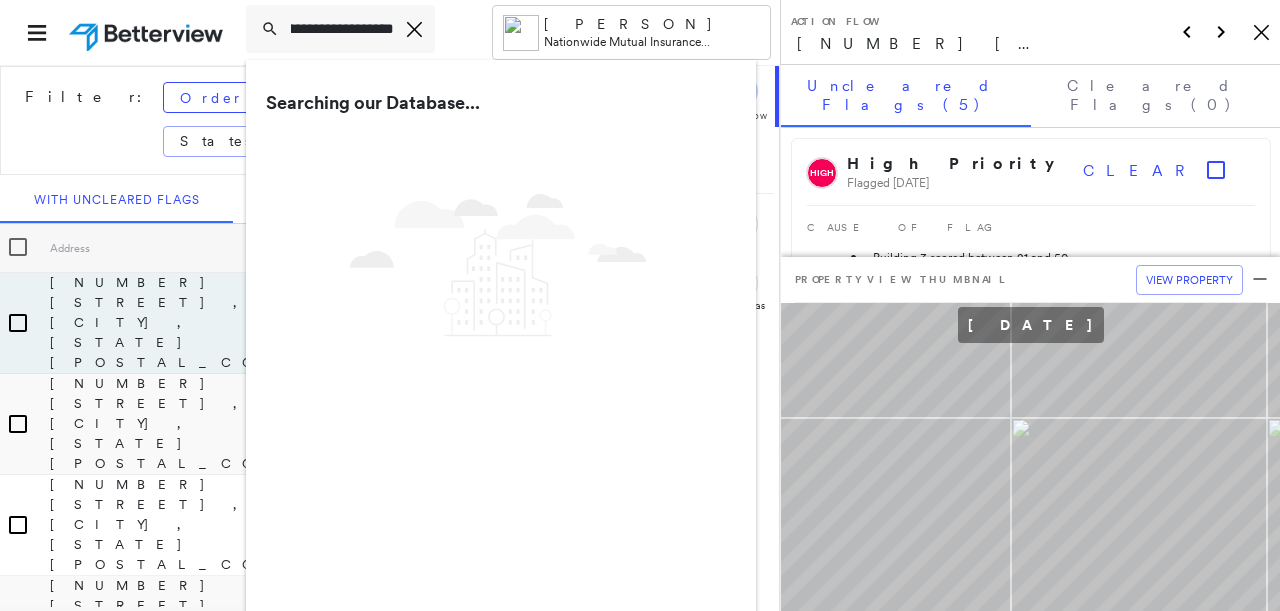 type on "**********" 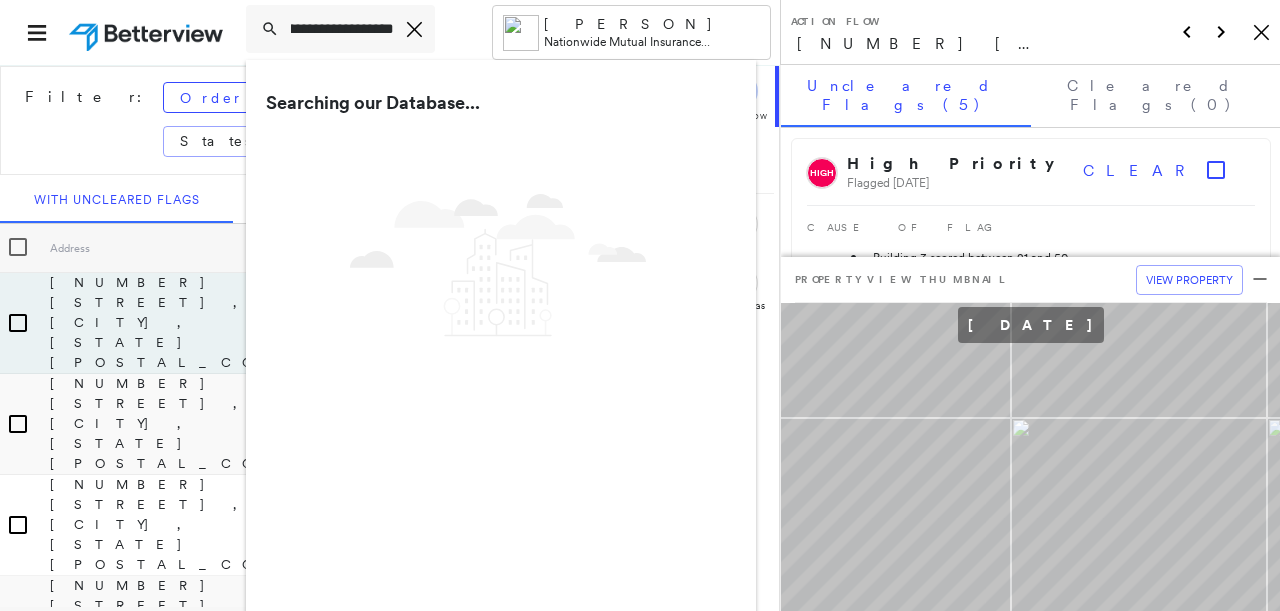 click on "Icon_Closemodal" 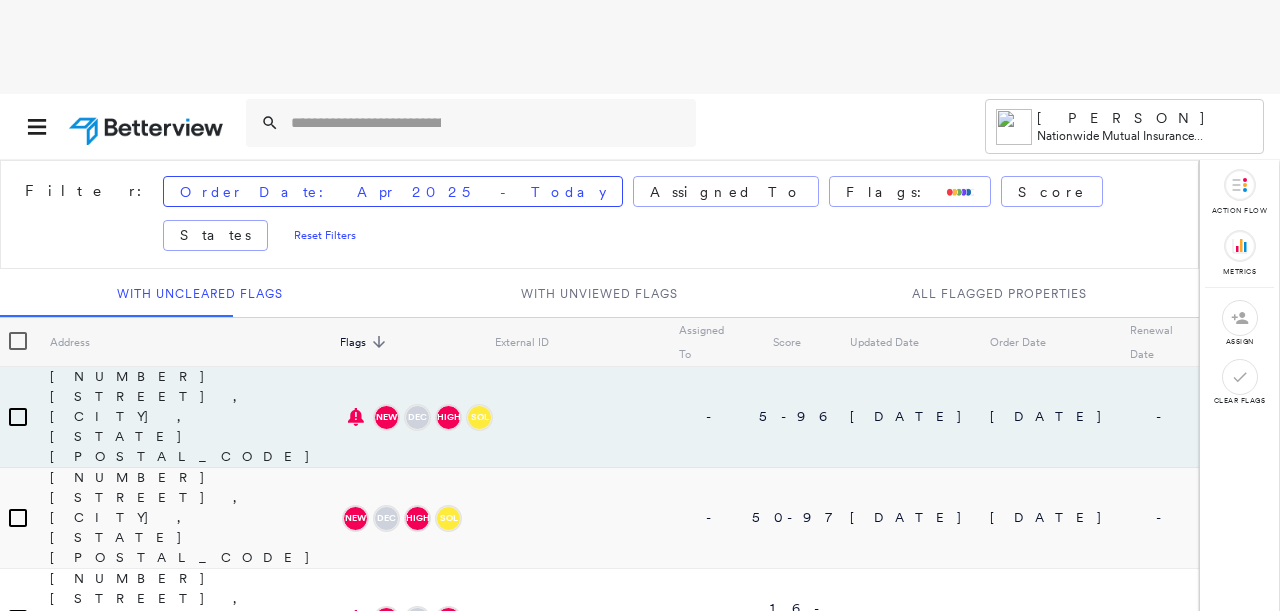 scroll, scrollTop: 0, scrollLeft: 0, axis: both 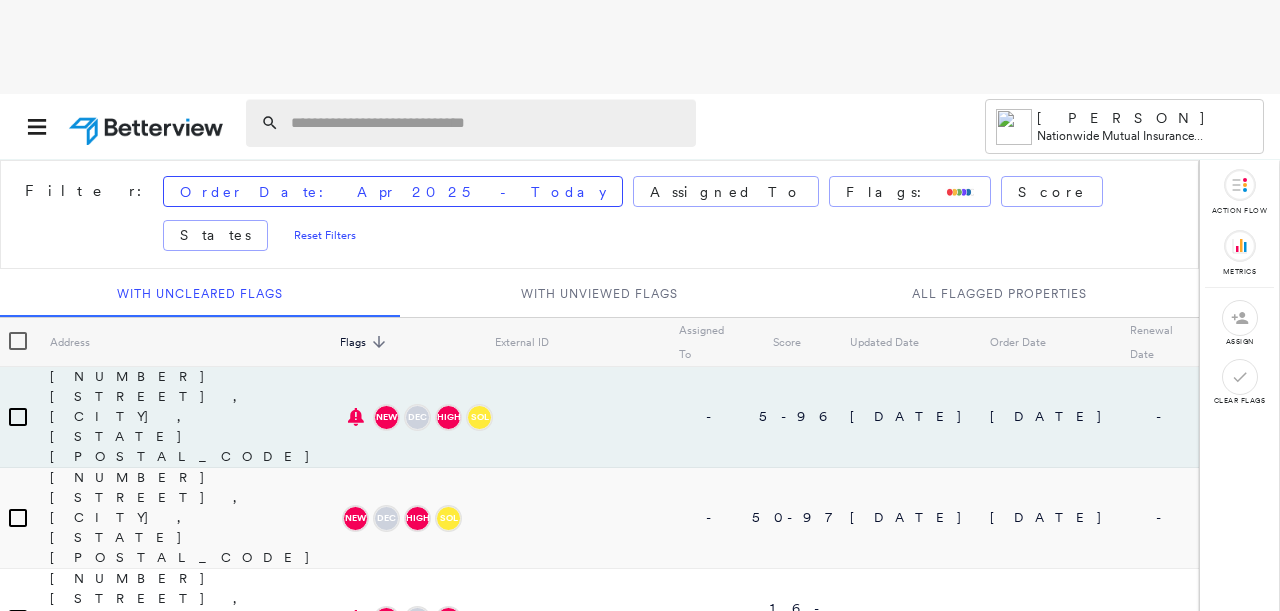 click at bounding box center [487, 123] 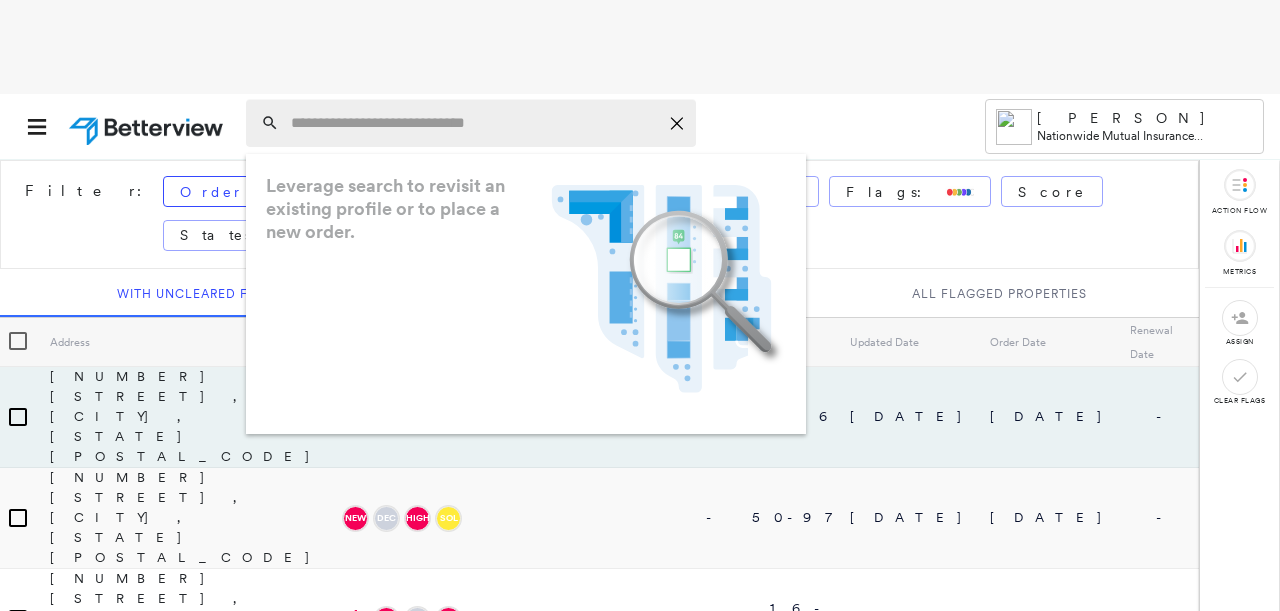 paste on "**********" 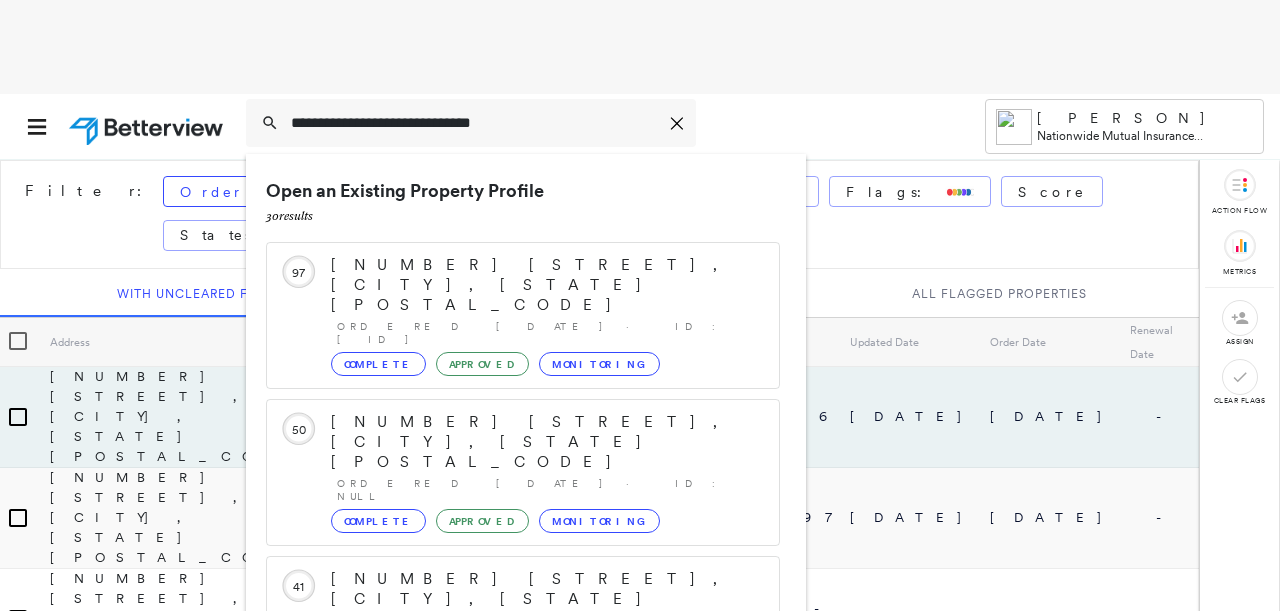 type on "**********" 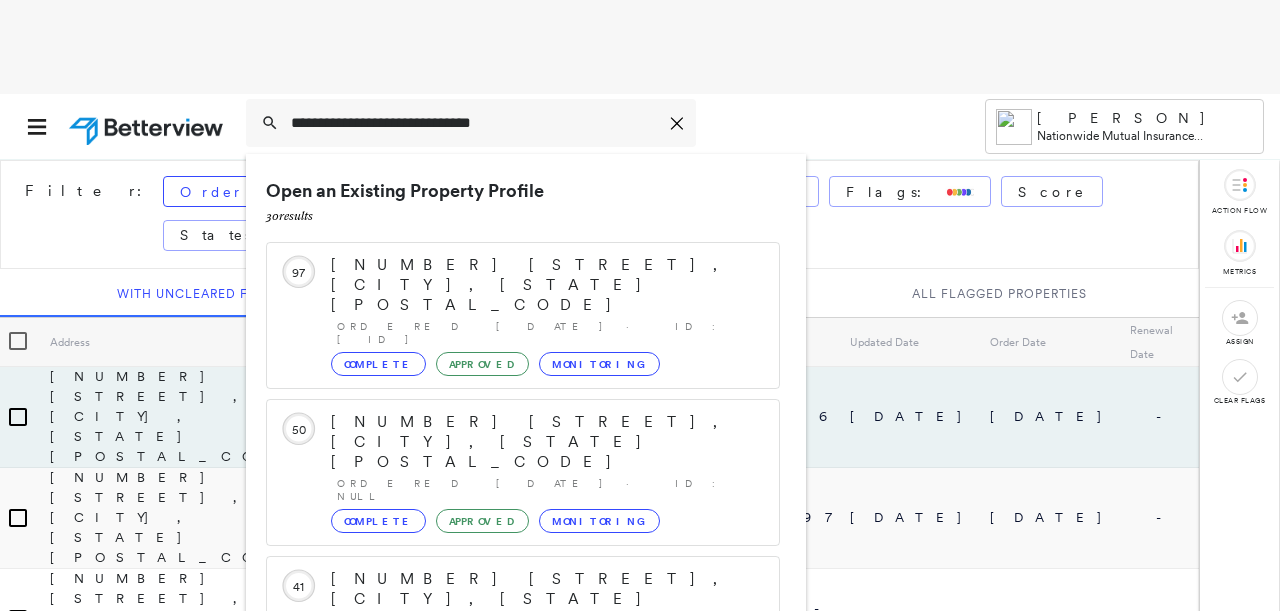 click on "**********" at bounding box center (587, 126) 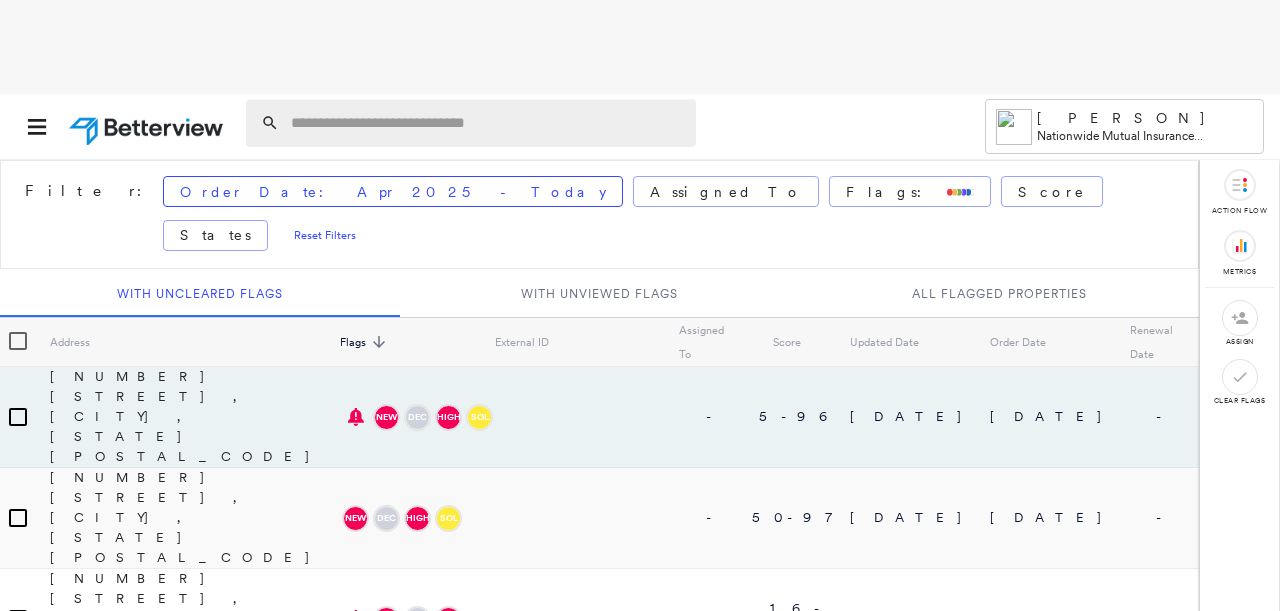 click at bounding box center [487, 123] 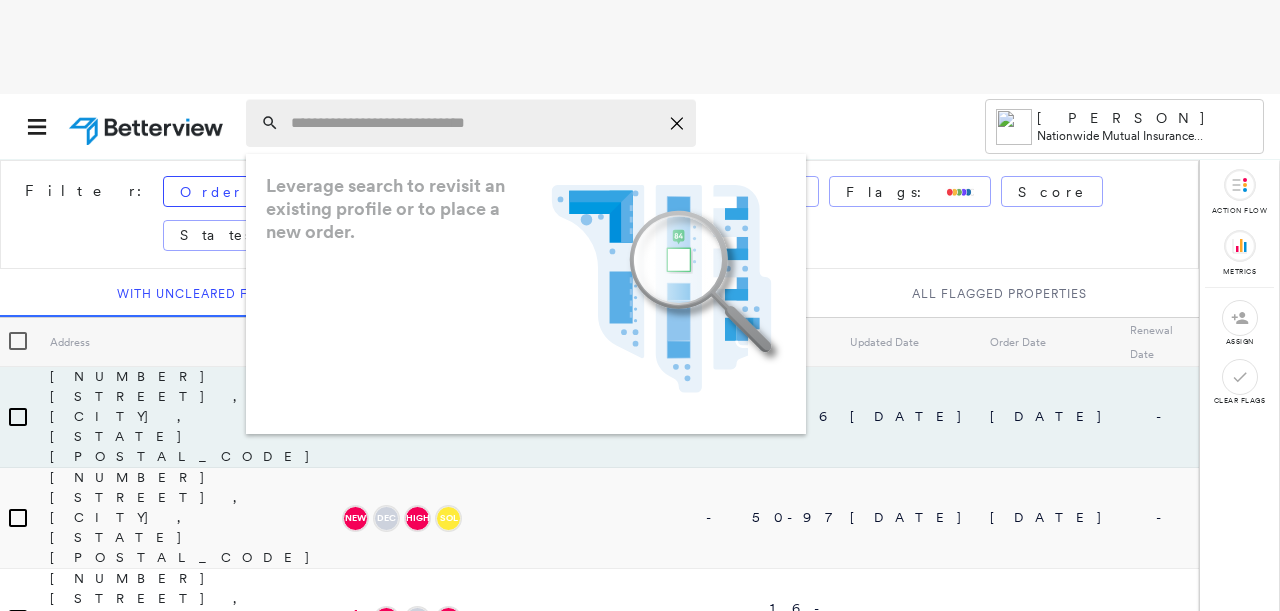 paste on "**********" 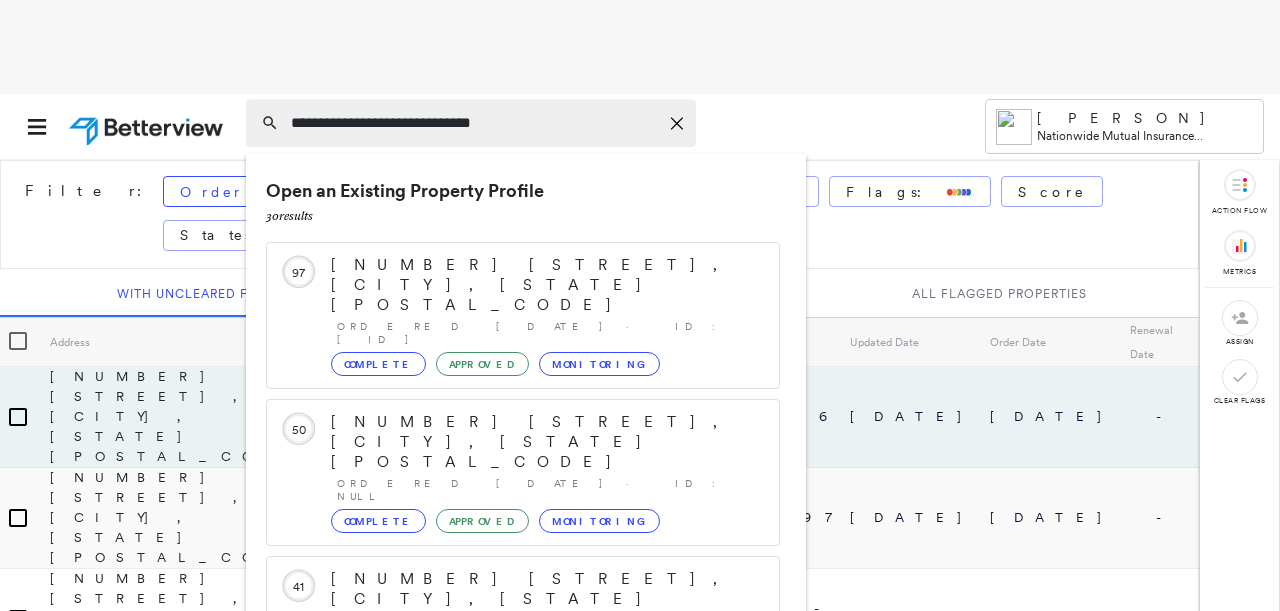 type on "**********" 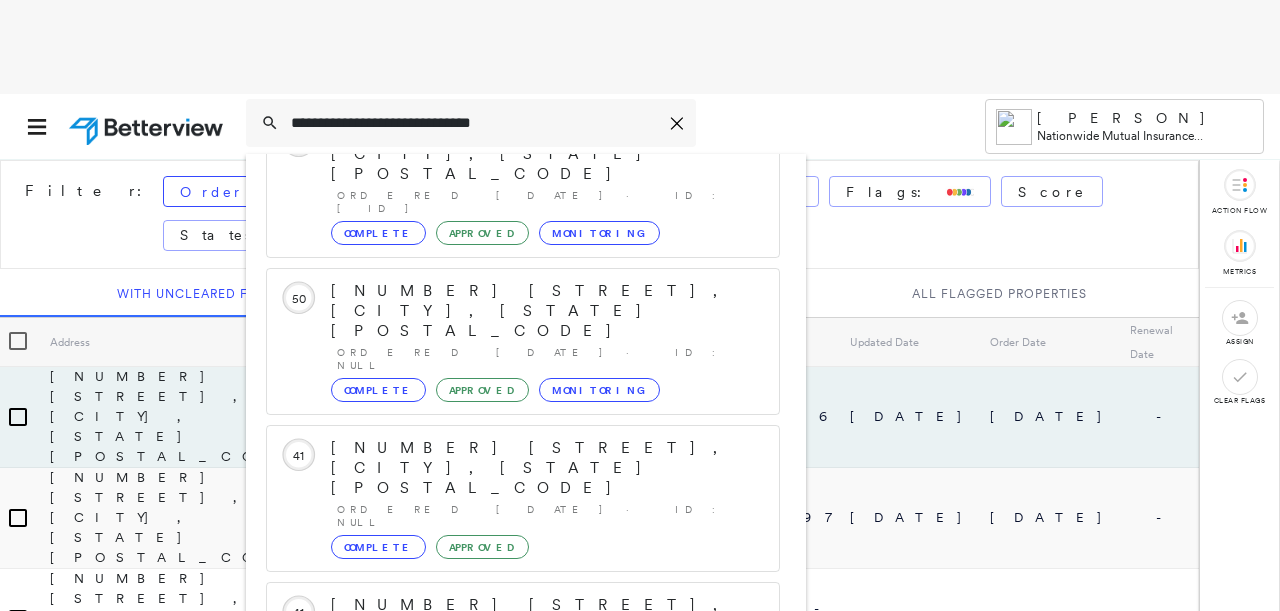 scroll, scrollTop: 206, scrollLeft: 0, axis: vertical 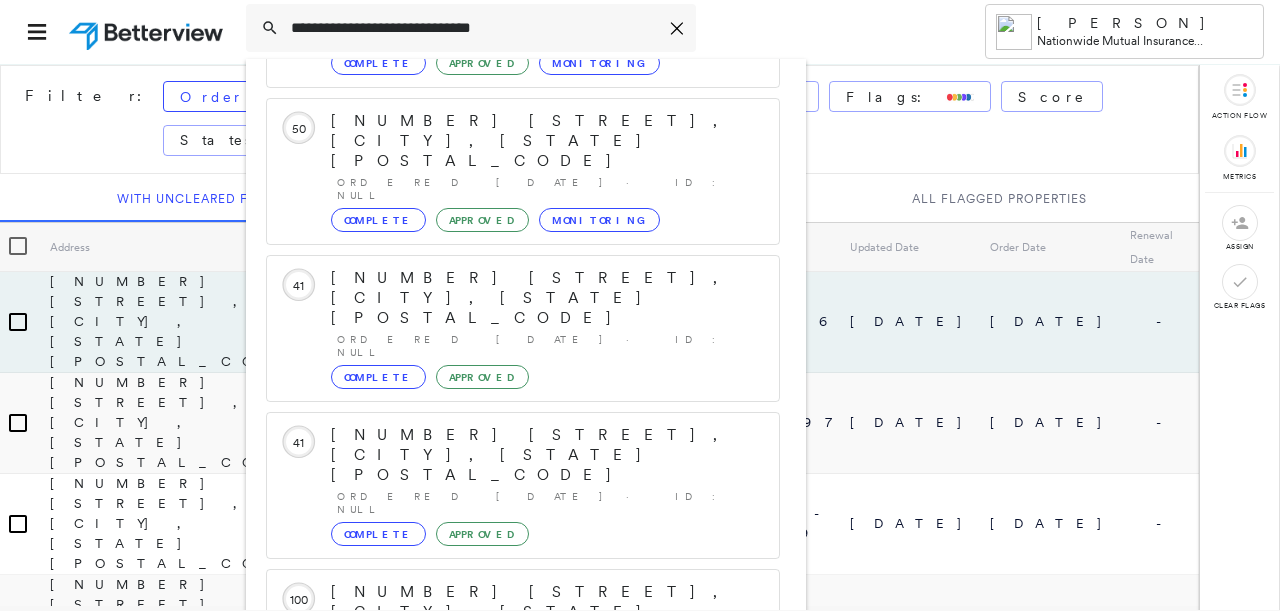 click on "Run a New Property Profile 1 result - Click to order a Property Profile" at bounding box center [523, 840] 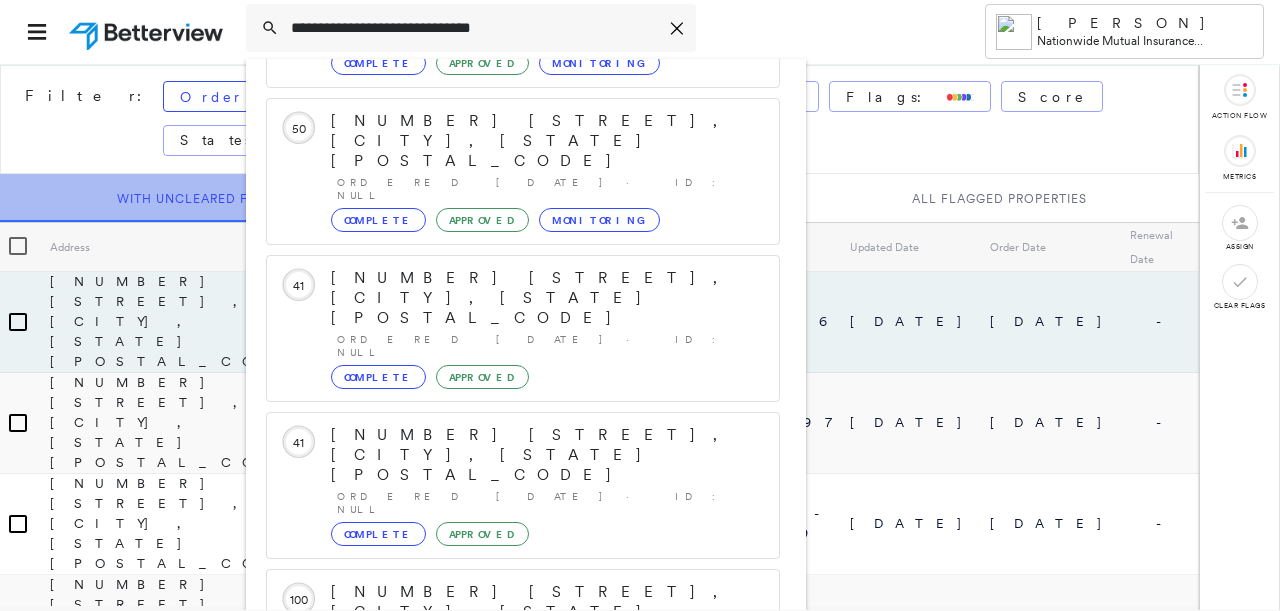 click on "With Uncleared Flags" at bounding box center [200, 198] 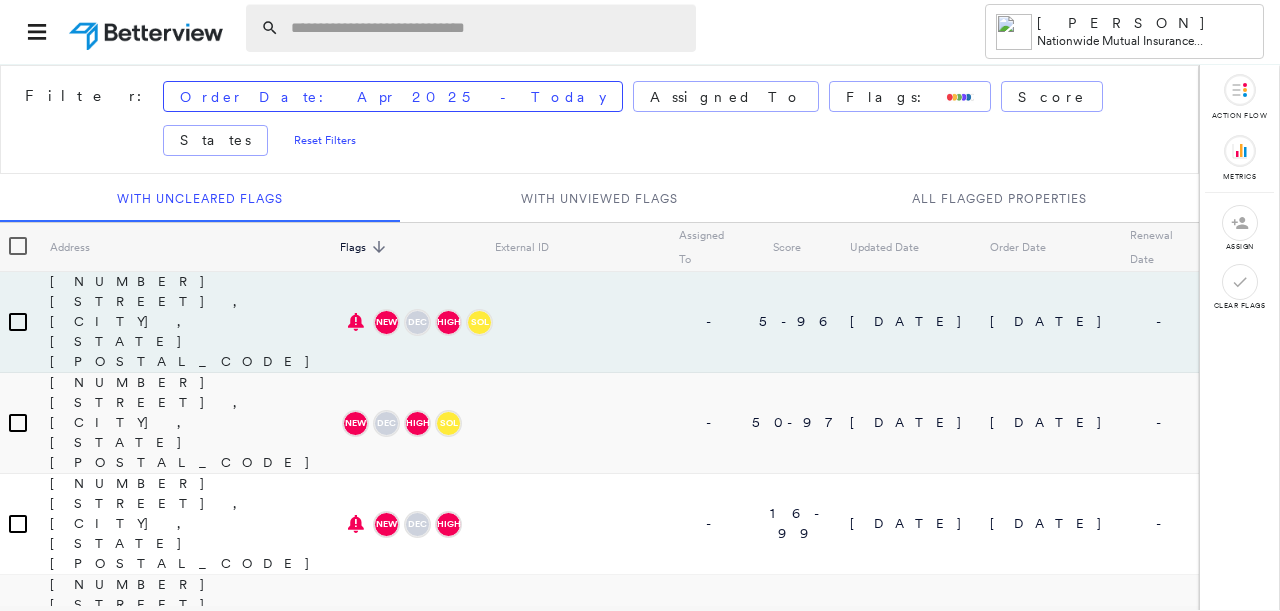 click at bounding box center (487, 28) 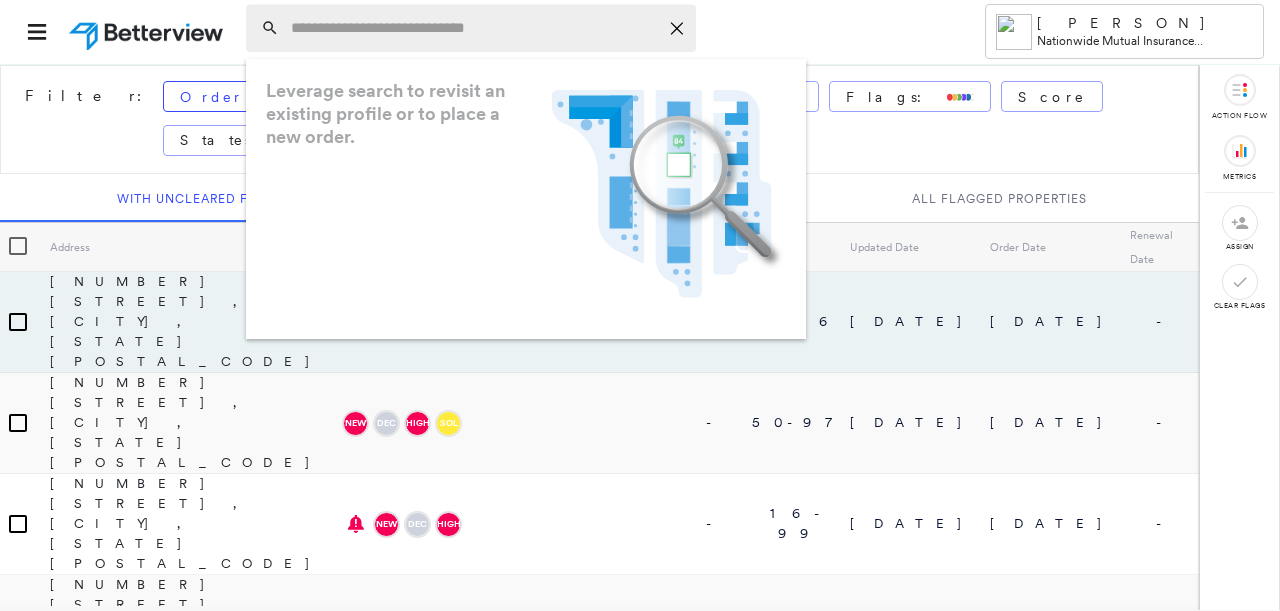 paste on "**********" 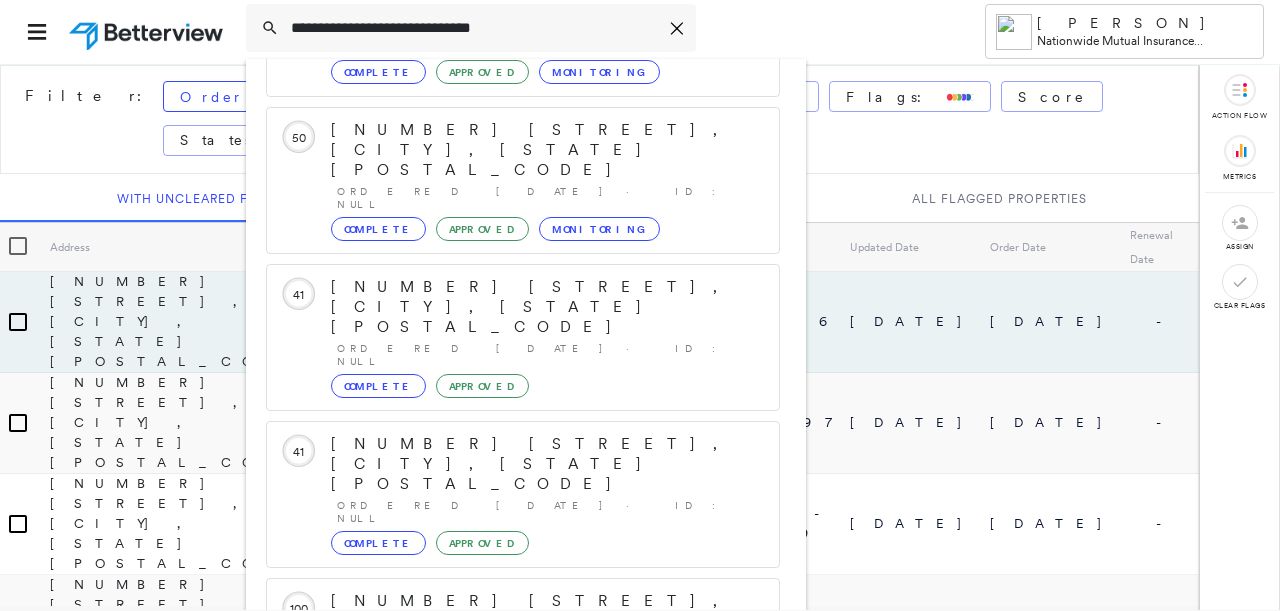 scroll, scrollTop: 206, scrollLeft: 0, axis: vertical 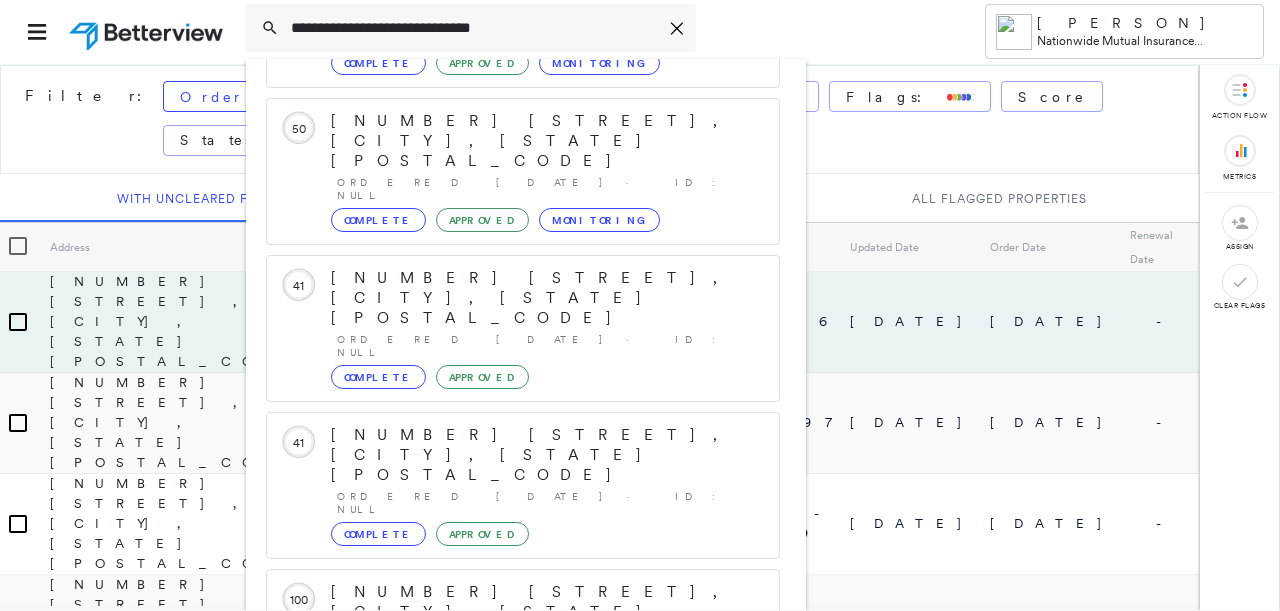 type on "**********" 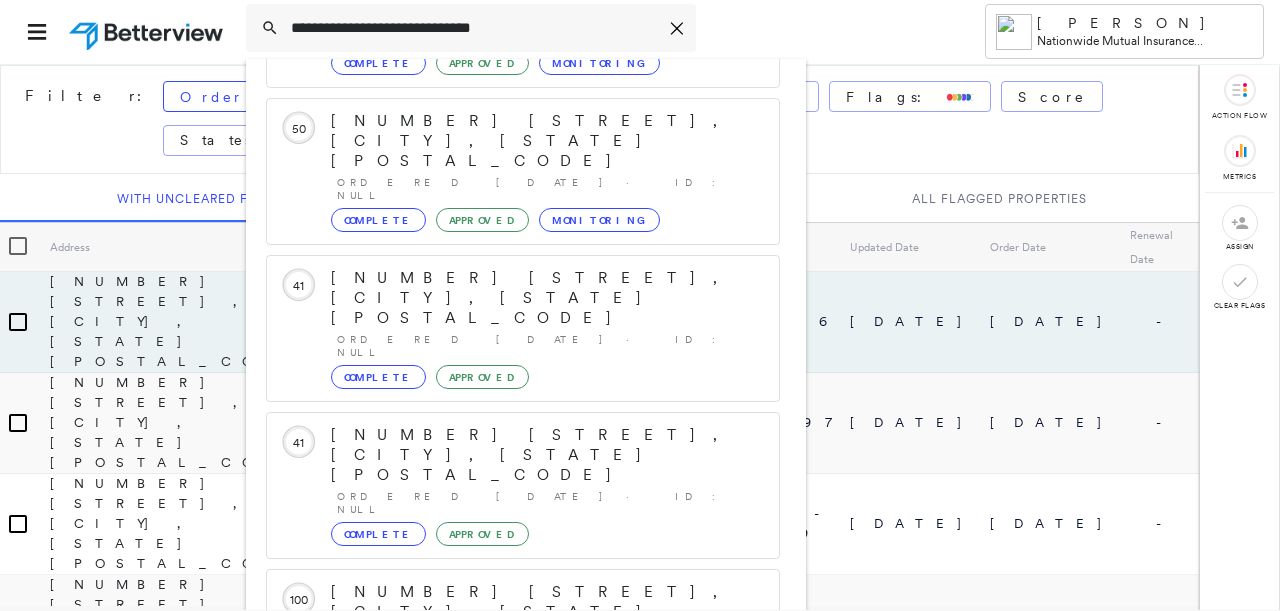 click on "Show  5  more existing properties" at bounding box center [524, 759] 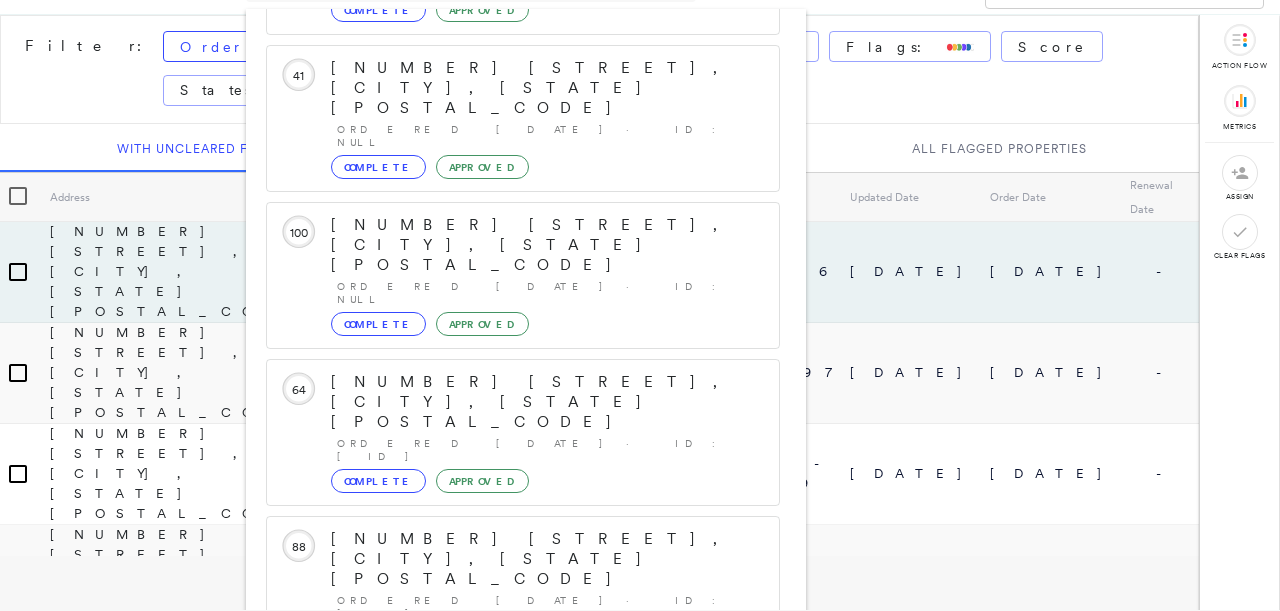 scroll, scrollTop: 565, scrollLeft: 0, axis: vertical 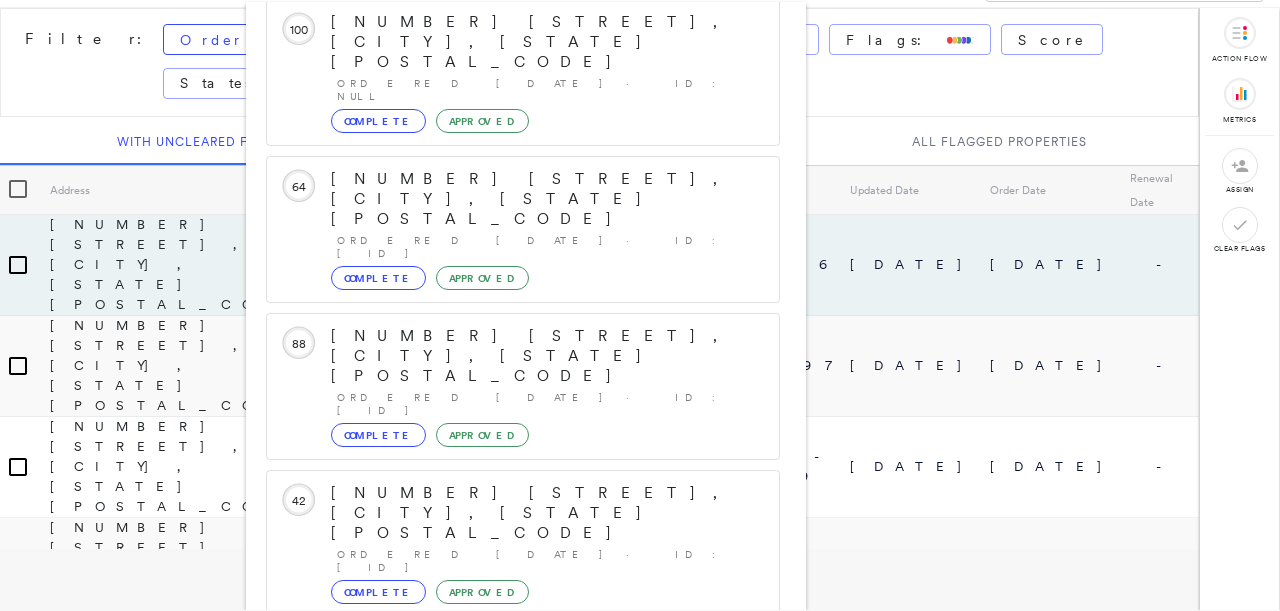click on "[NUMBER] [STREET], [CITY], [STATE] [POSTAL_CODE]" at bounding box center (501, 1119) 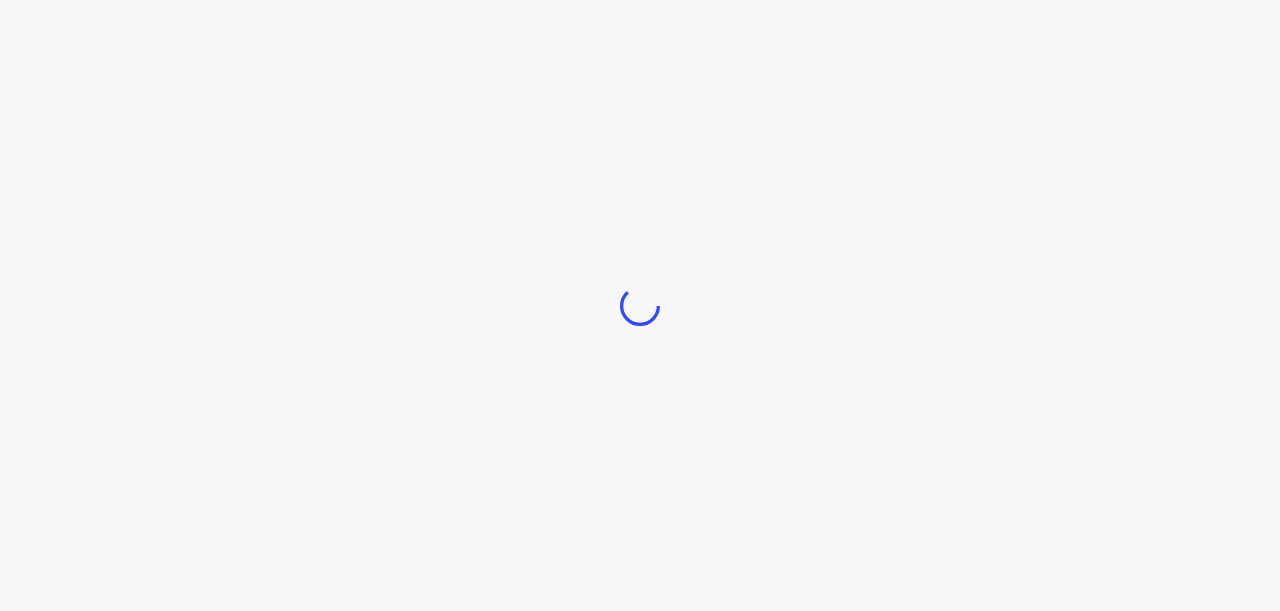 scroll, scrollTop: 0, scrollLeft: 0, axis: both 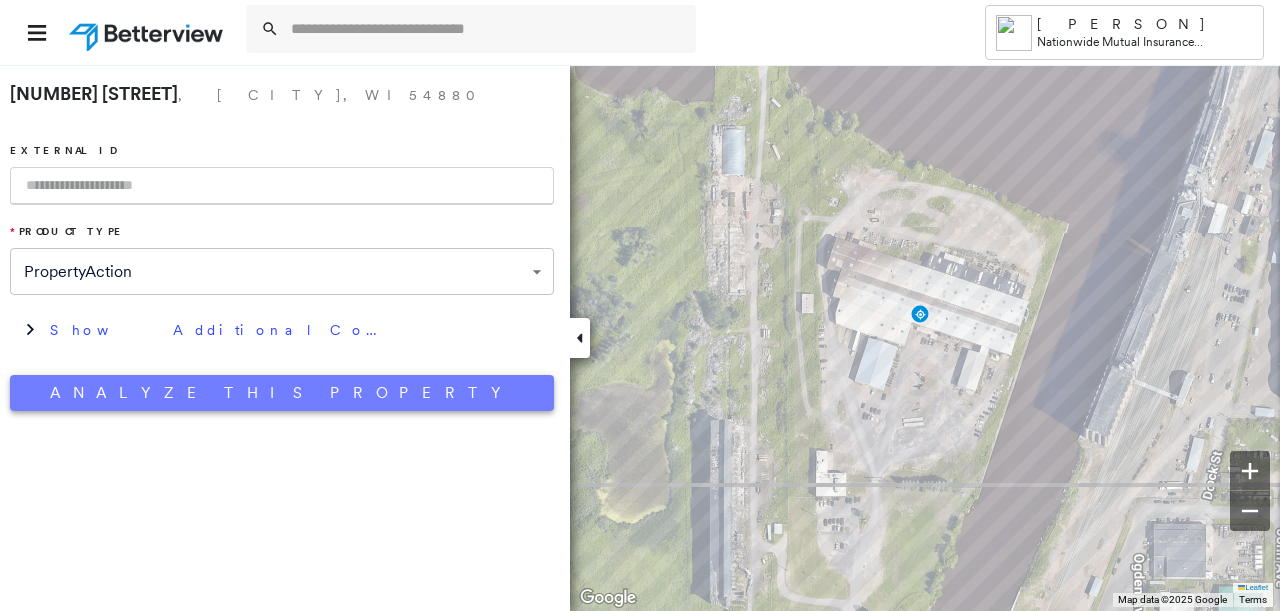 click on "Analyze This Property" at bounding box center (282, 393) 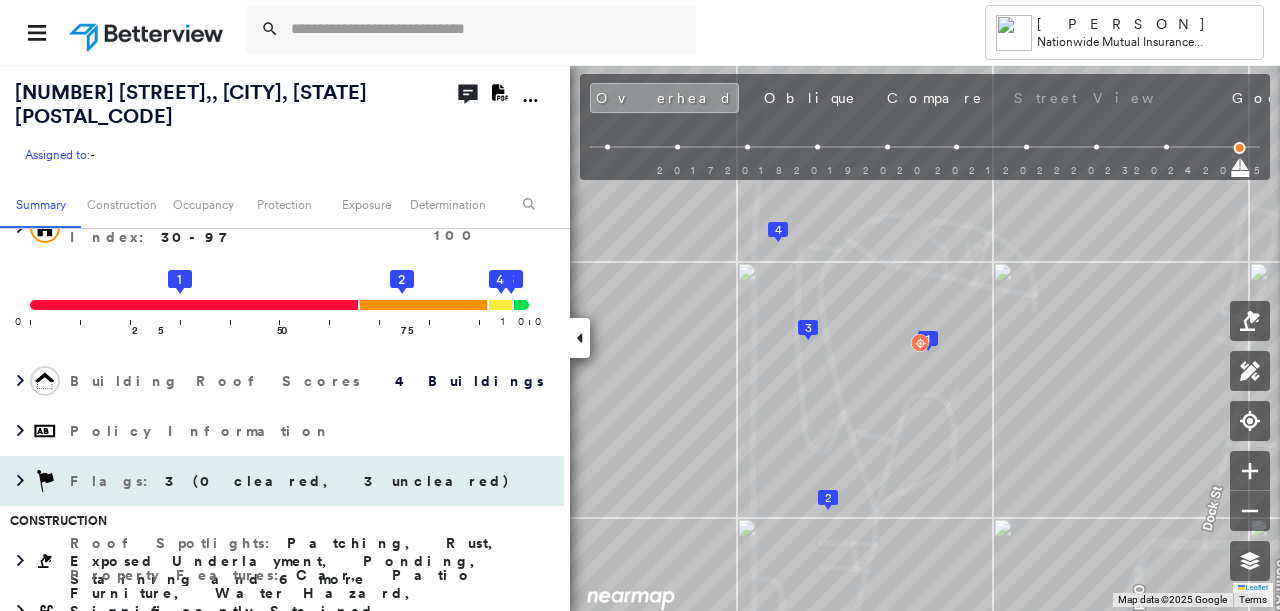 scroll, scrollTop: 0, scrollLeft: 0, axis: both 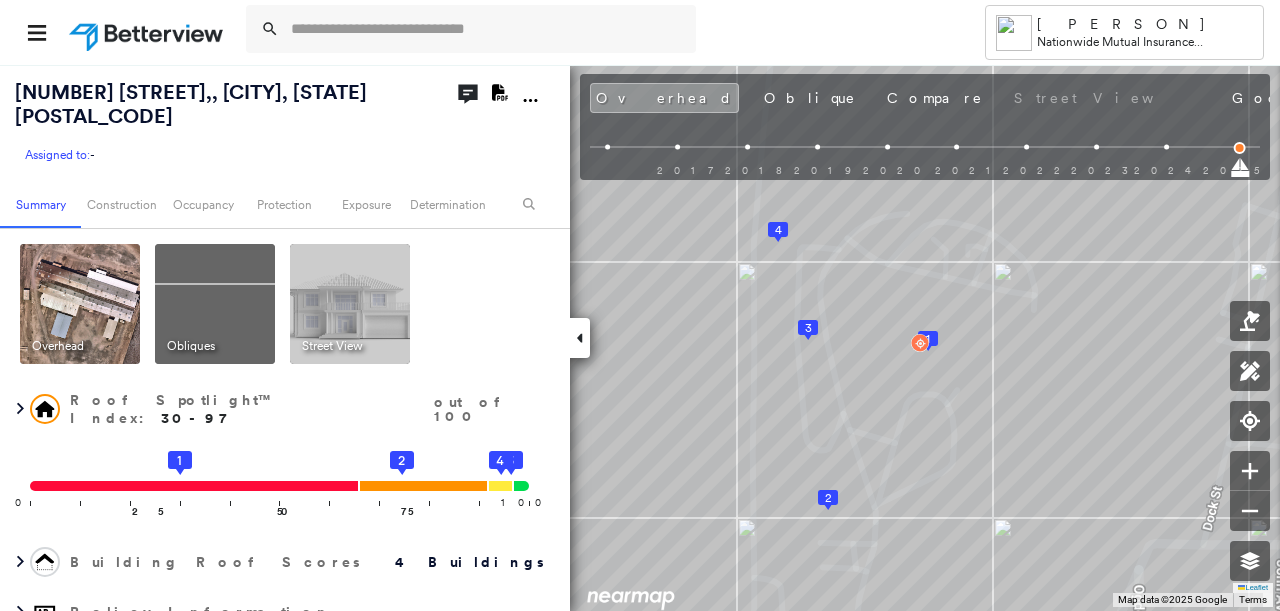 click 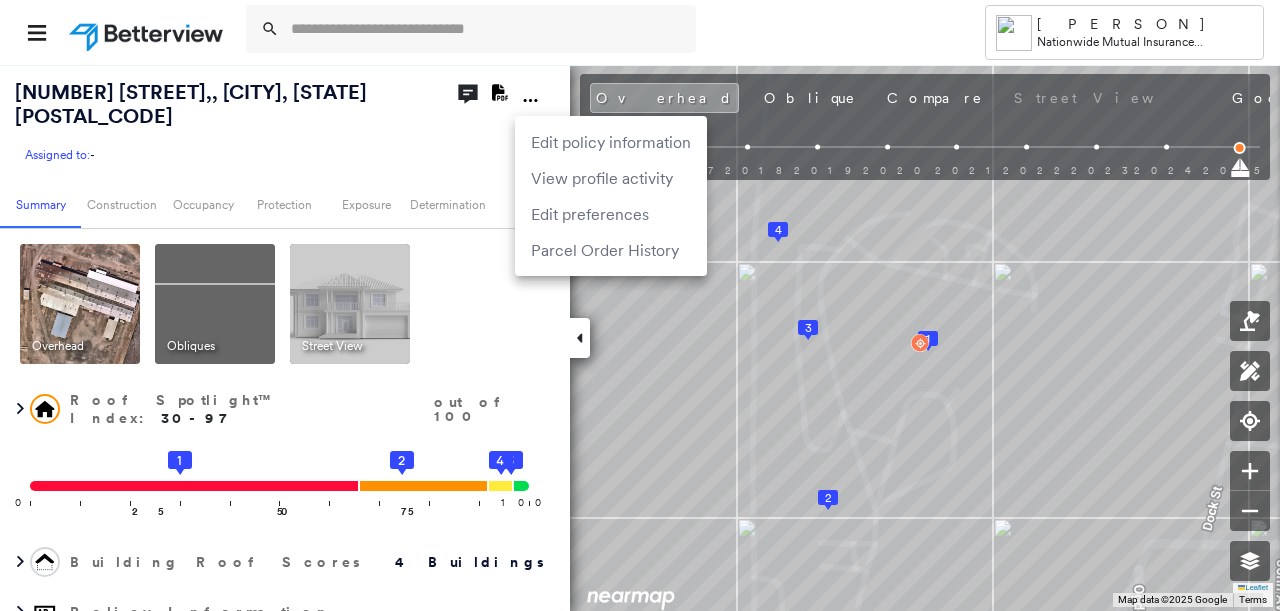 click at bounding box center (640, 305) 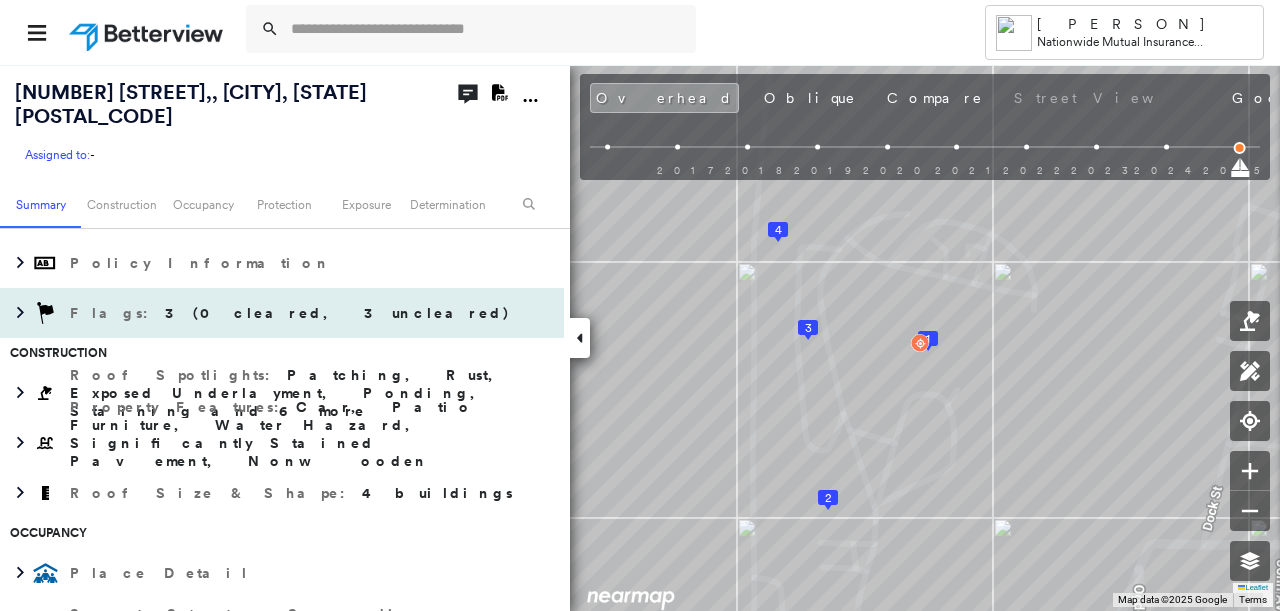scroll, scrollTop: 360, scrollLeft: 0, axis: vertical 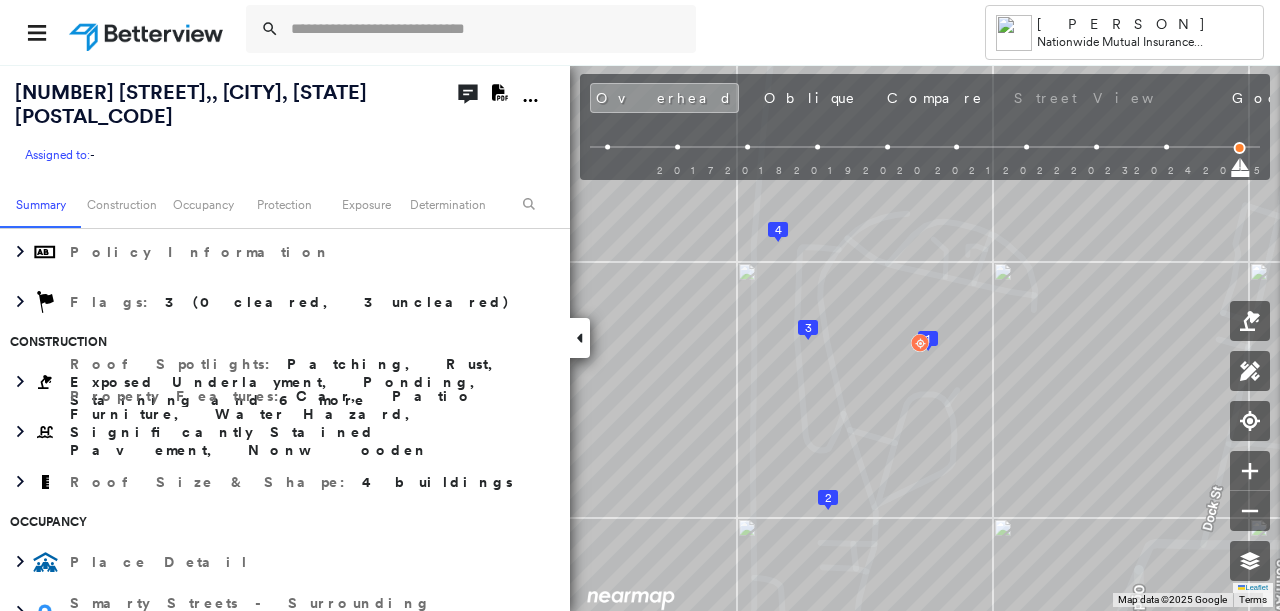 click 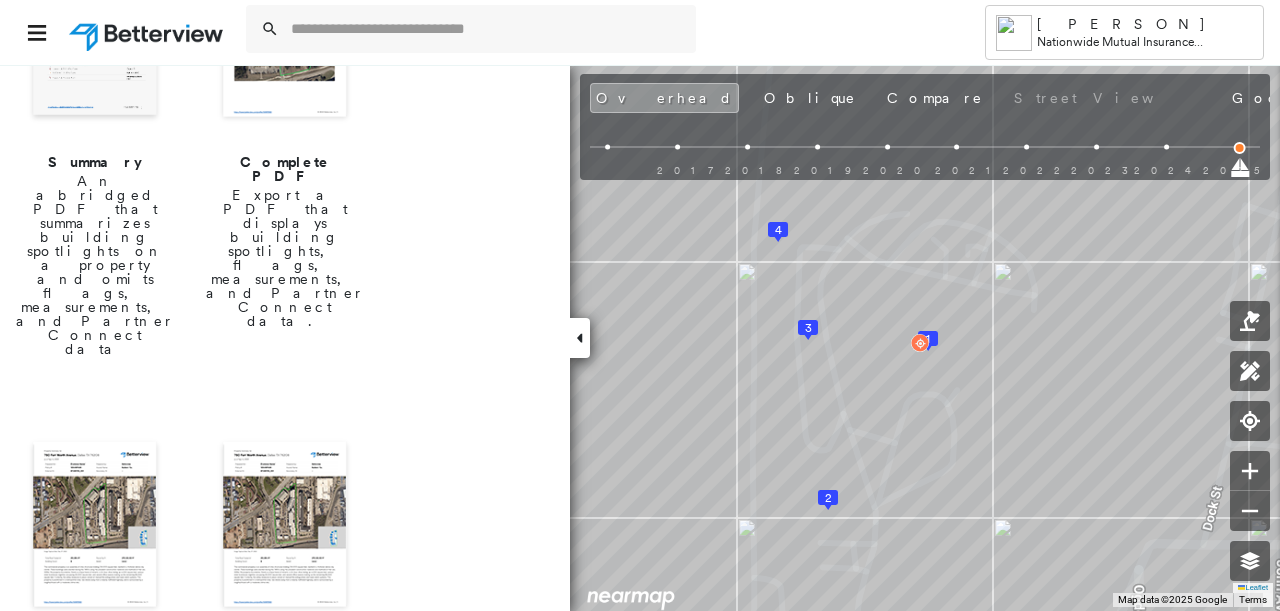 scroll, scrollTop: 0, scrollLeft: 0, axis: both 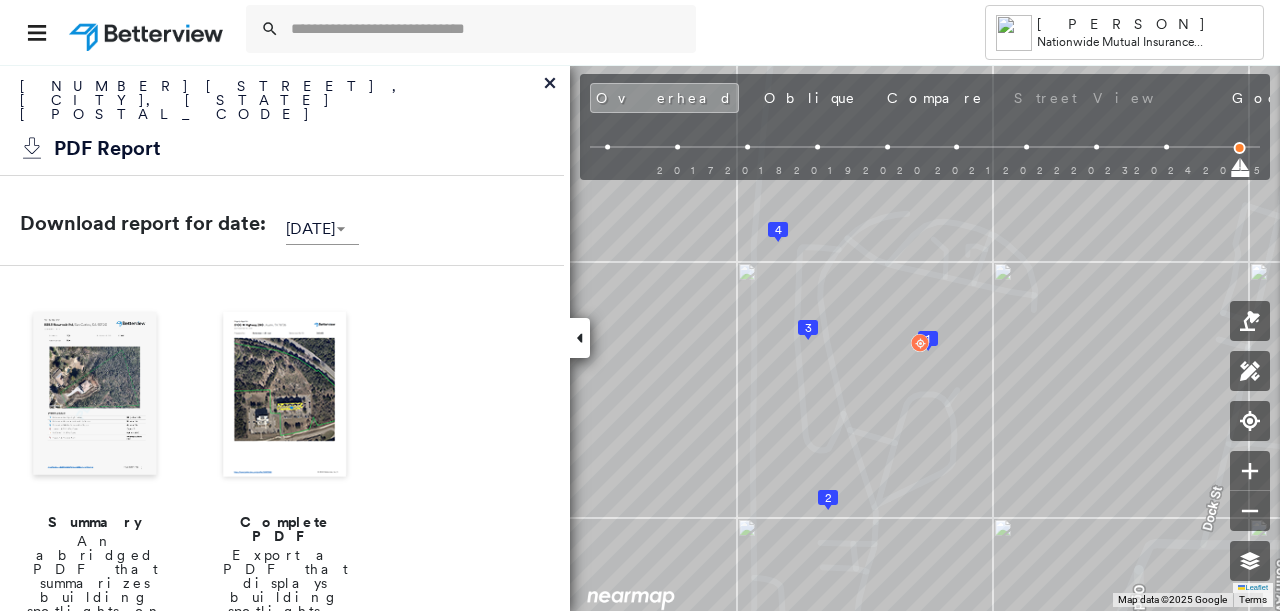 click at bounding box center (285, 396) 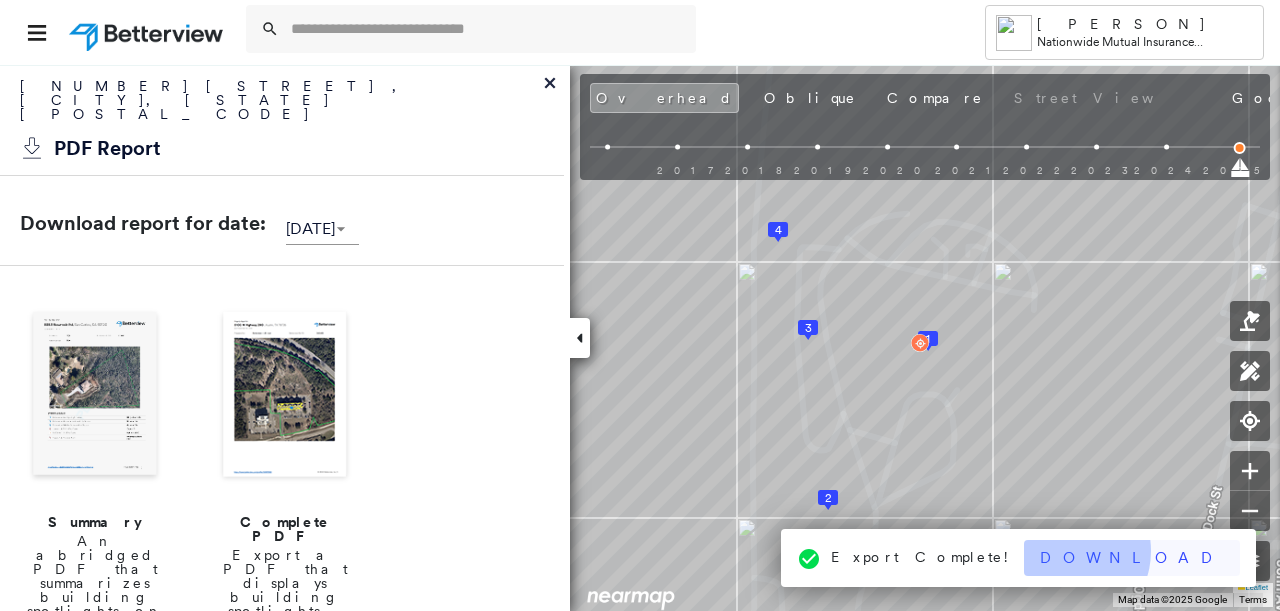 click on "Download" at bounding box center (1132, 558) 